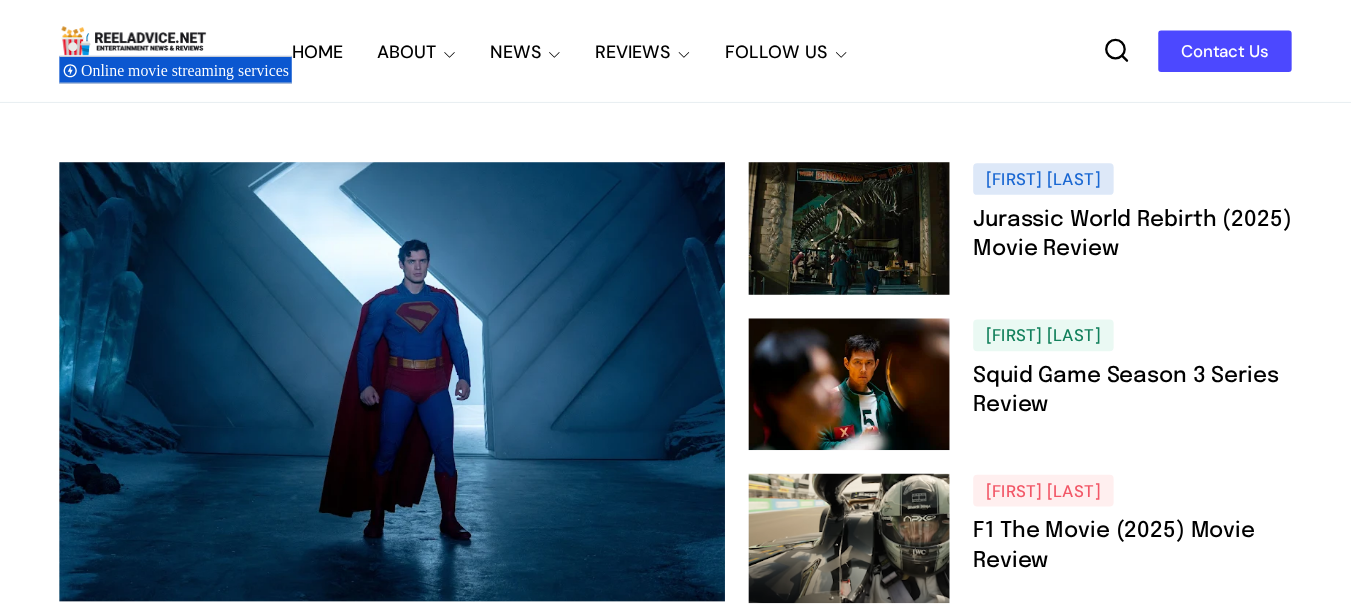 scroll, scrollTop: 0, scrollLeft: 0, axis: both 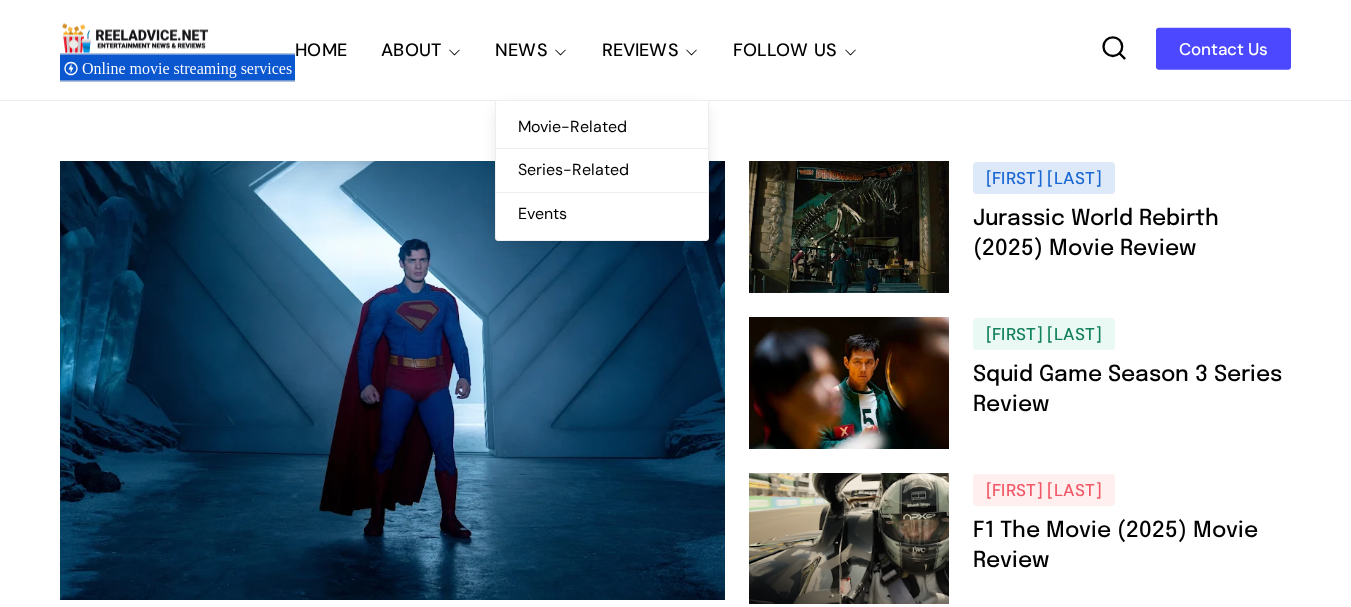 click on "NEWS" at bounding box center [411, 50] 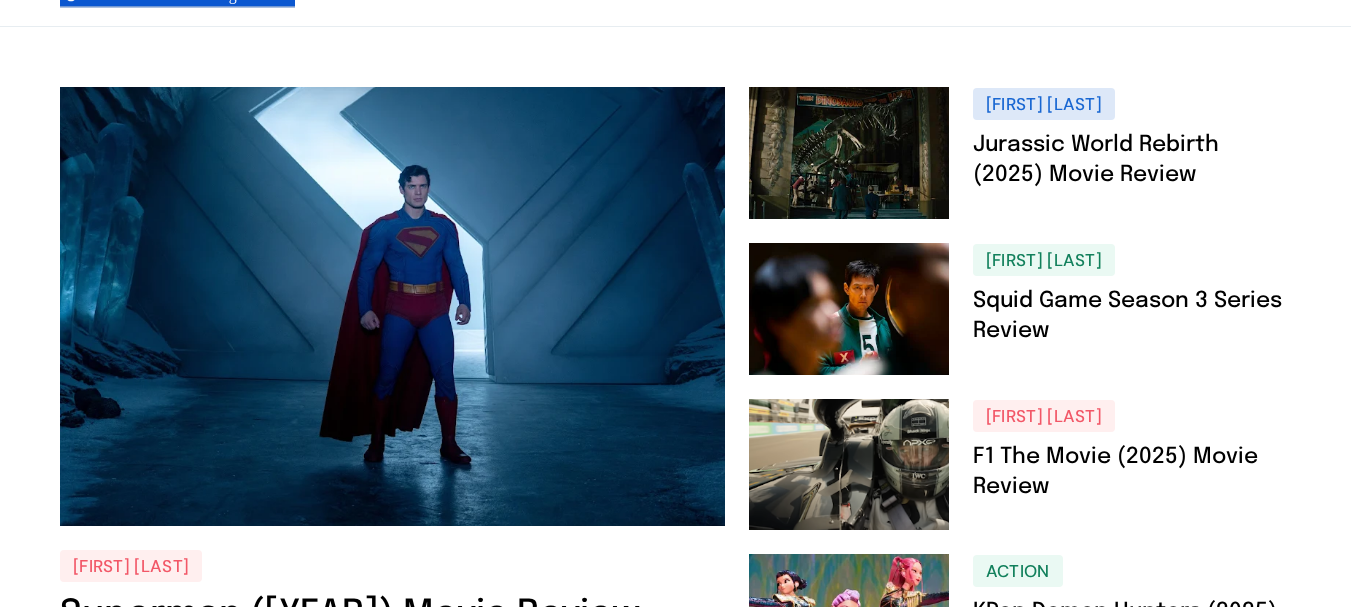 scroll, scrollTop: 200, scrollLeft: 0, axis: vertical 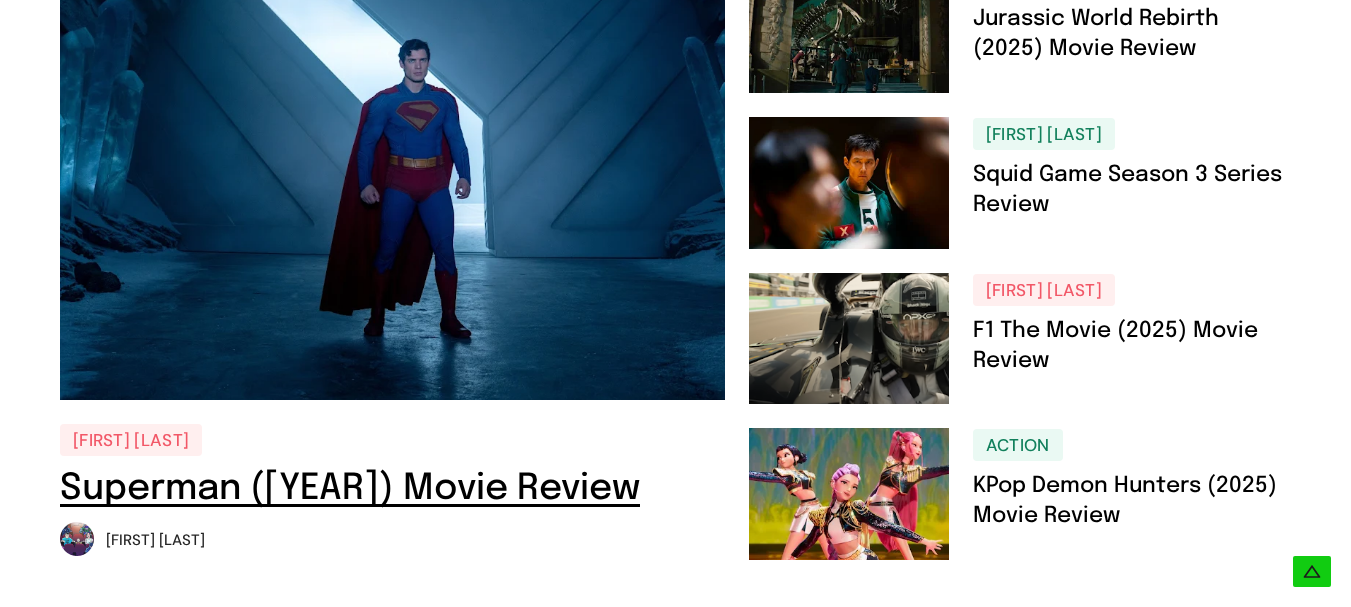 click on "Superman ([YEAR]) Movie Review" at bounding box center (350, 489) 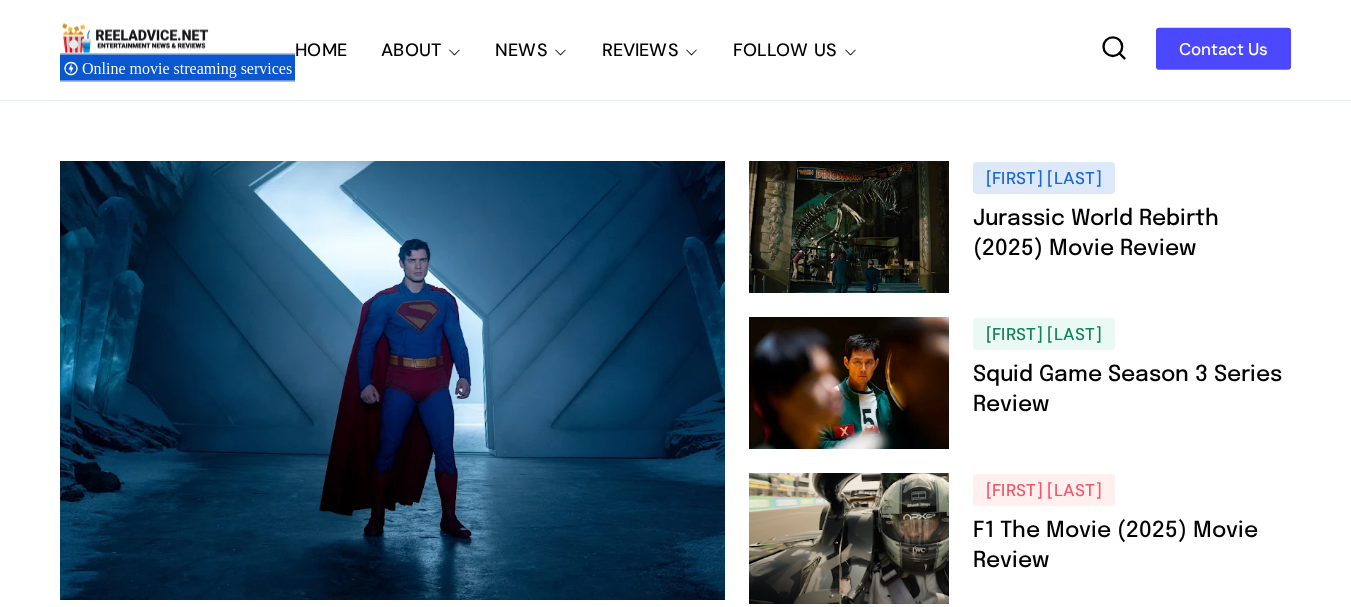 scroll, scrollTop: 200, scrollLeft: 0, axis: vertical 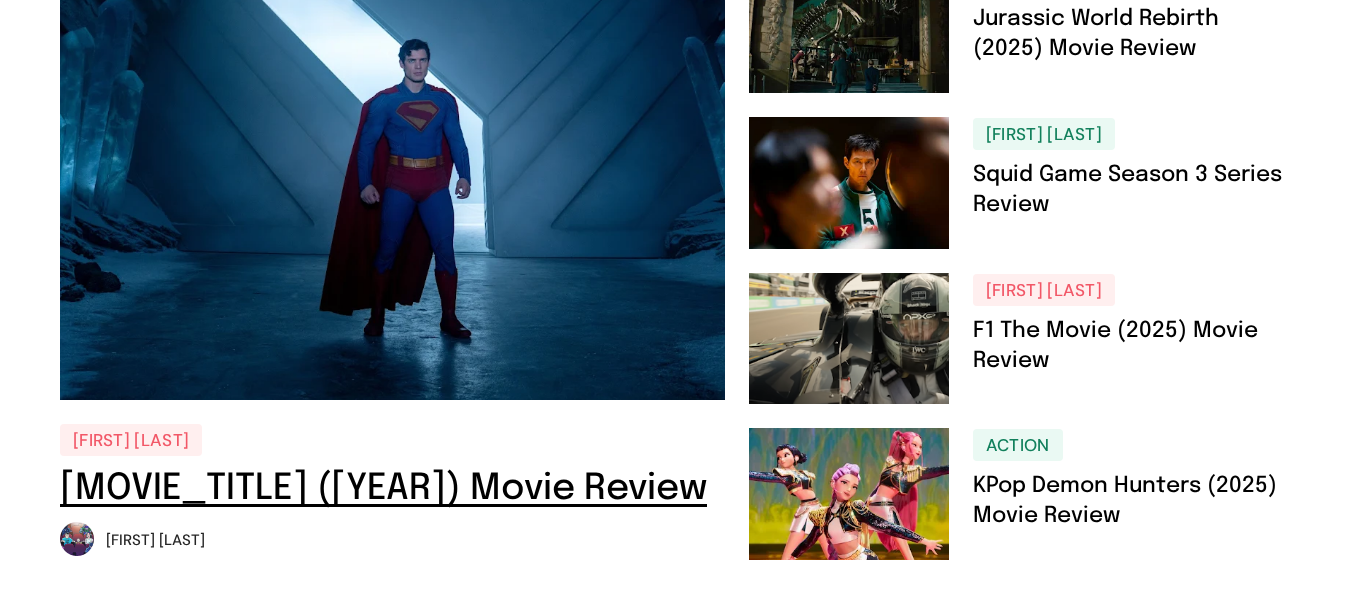 click on "[MOVIE_TITLE] ([YEAR]) Movie Review" at bounding box center (383, 489) 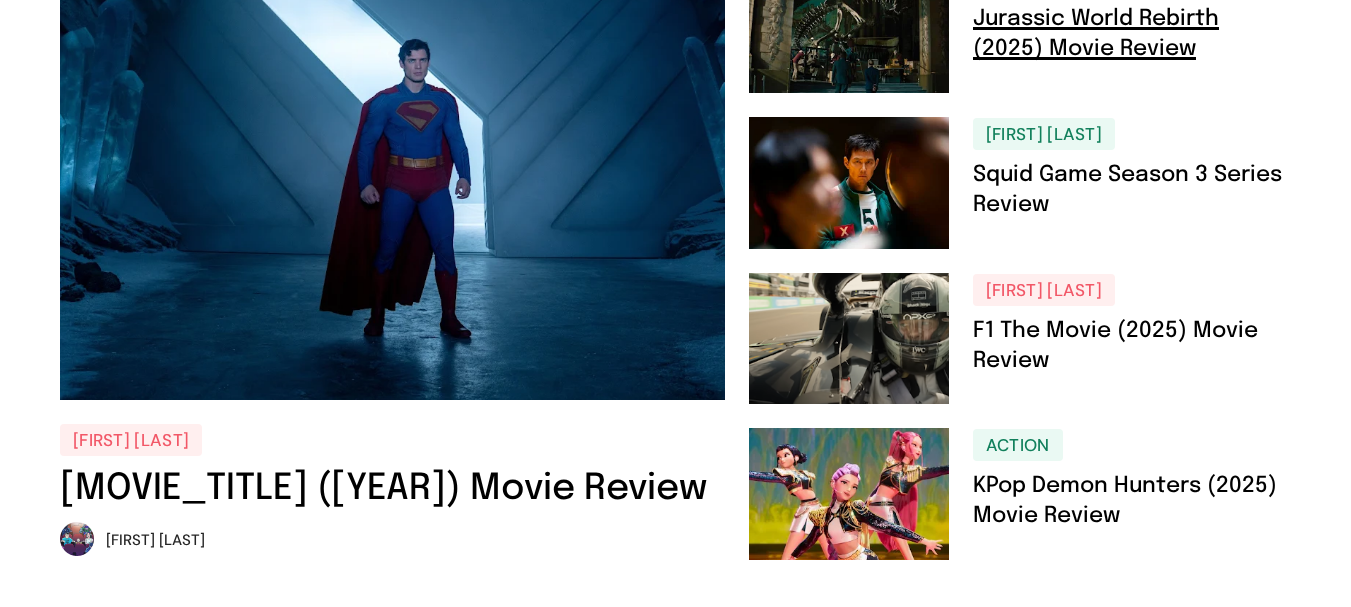 click on "Jurassic World Rebirth (2025) Movie Review" at bounding box center [1096, 34] 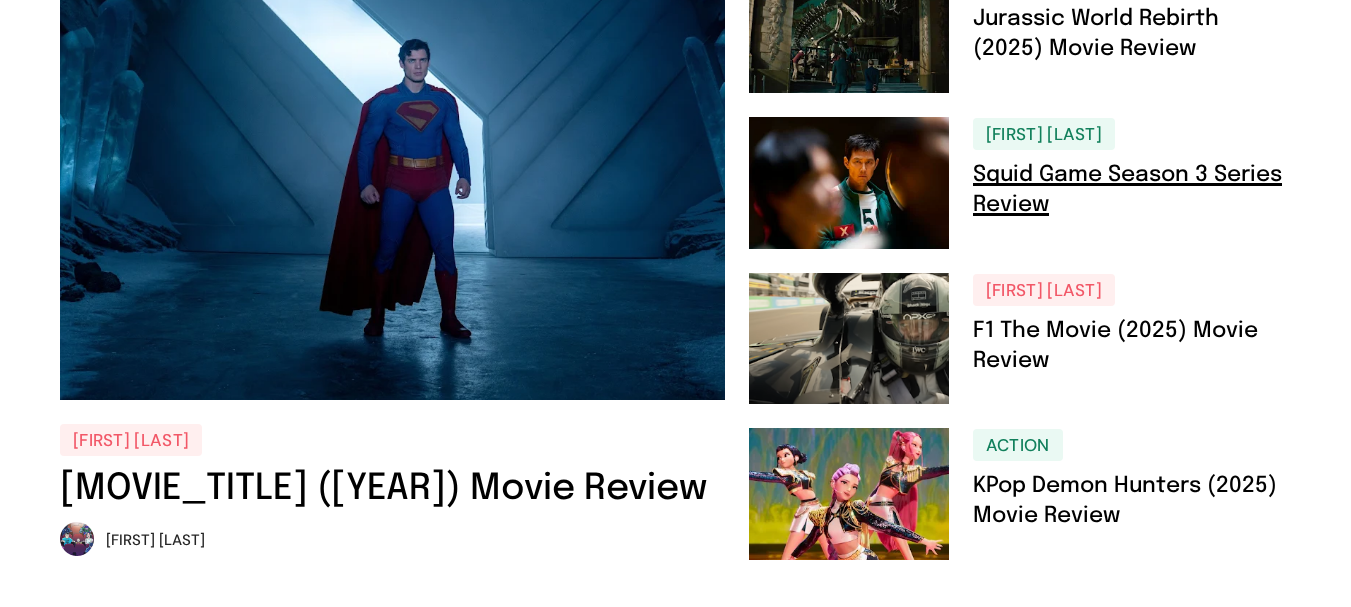 click on "Squid Game Season 3 Series Review" at bounding box center (1127, 190) 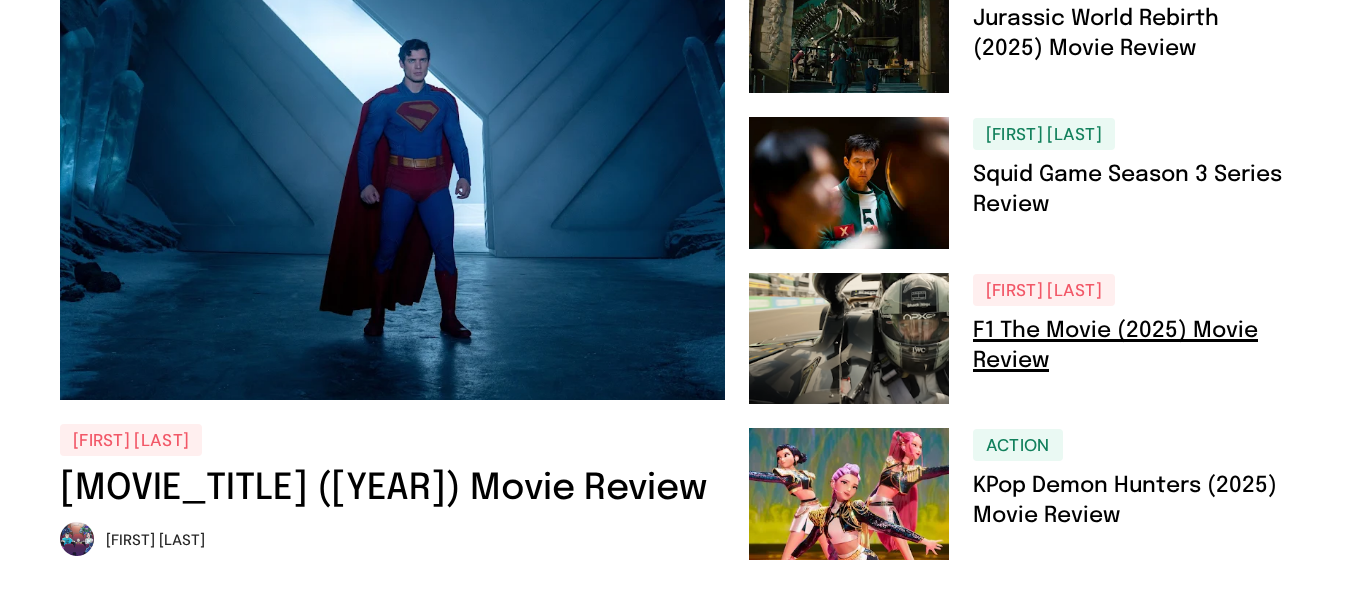 click on "F1 The Movie (2025) Movie Review" at bounding box center (1115, 346) 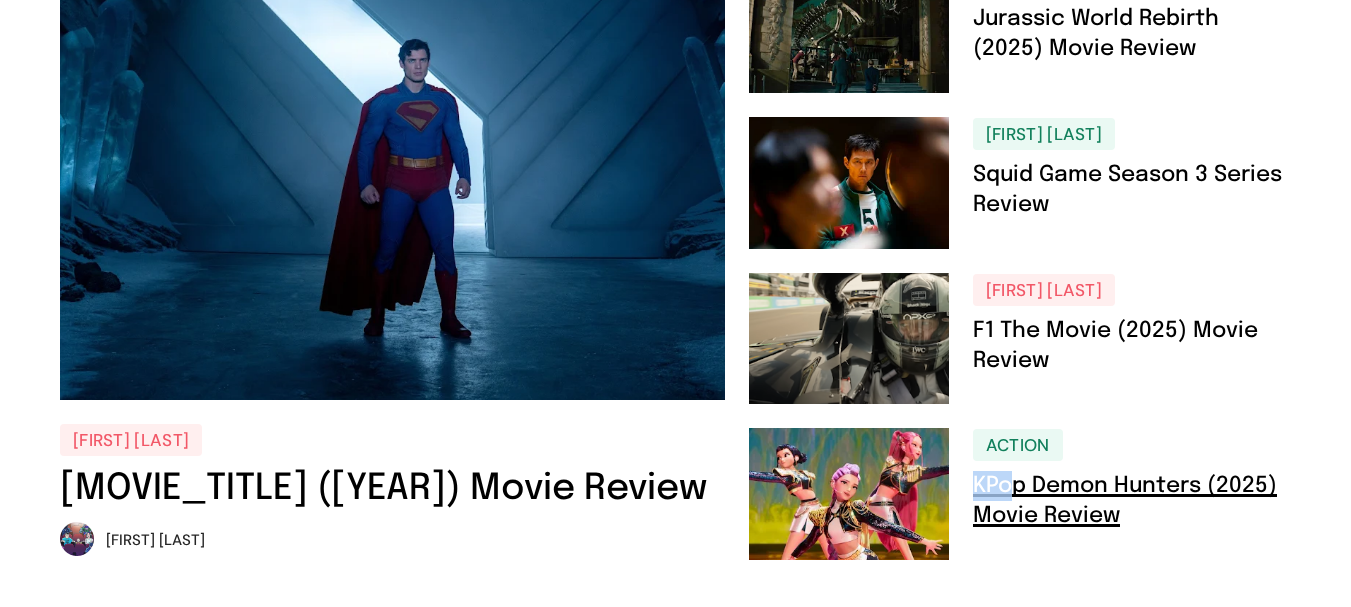 click on "[GENRE] [MOVIE_TITLE] ([YEAR]) Movie Review" at bounding box center [1132, 12] 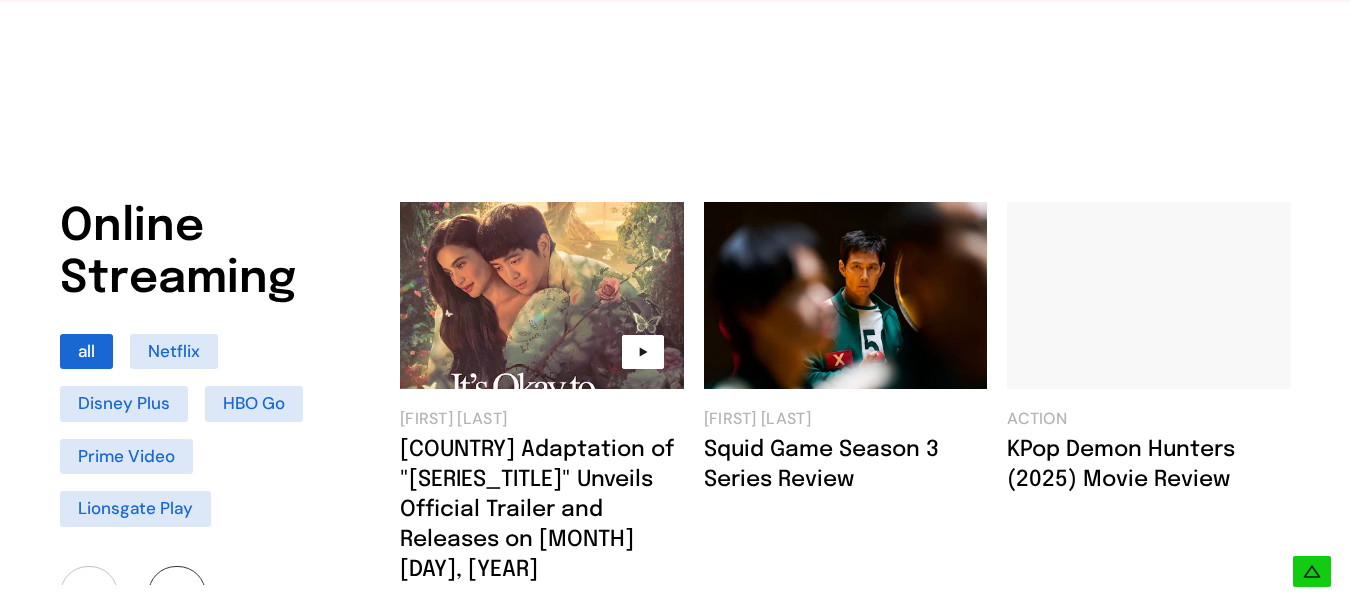 scroll, scrollTop: 1300, scrollLeft: 0, axis: vertical 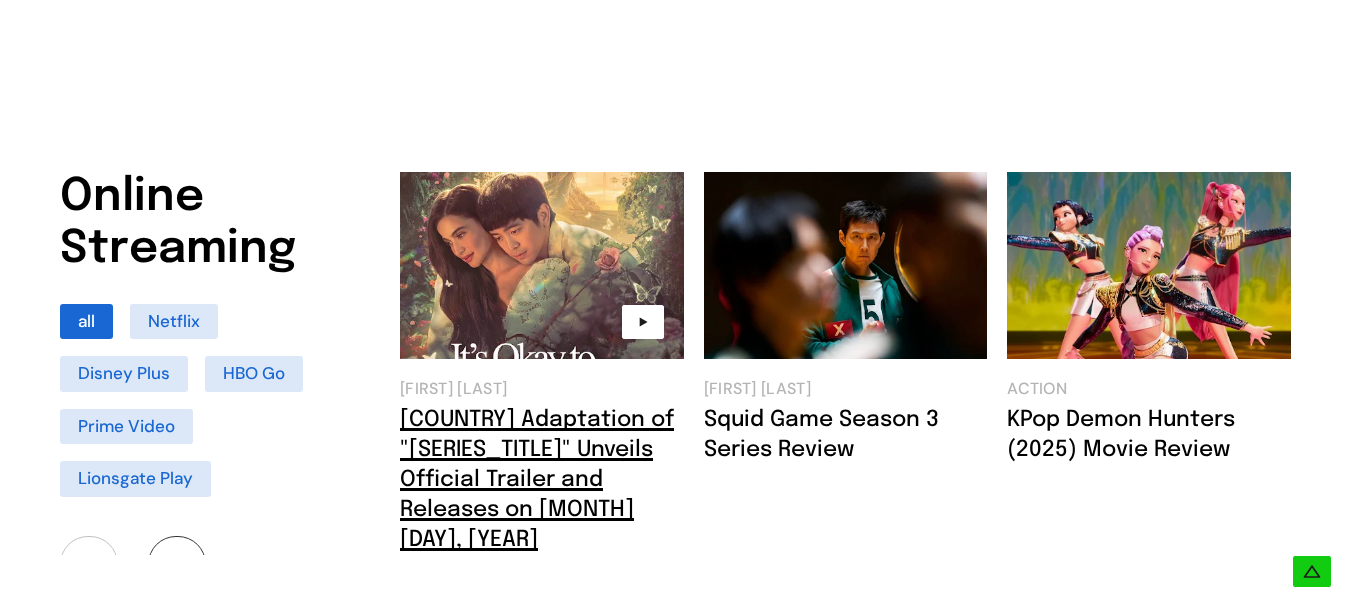 click on "[COUNTRY] Adaptation of "[SERIES_TITLE]" Unveils Official Trailer and Releases on [MONTH] [DAY], [YEAR]" at bounding box center [537, 480] 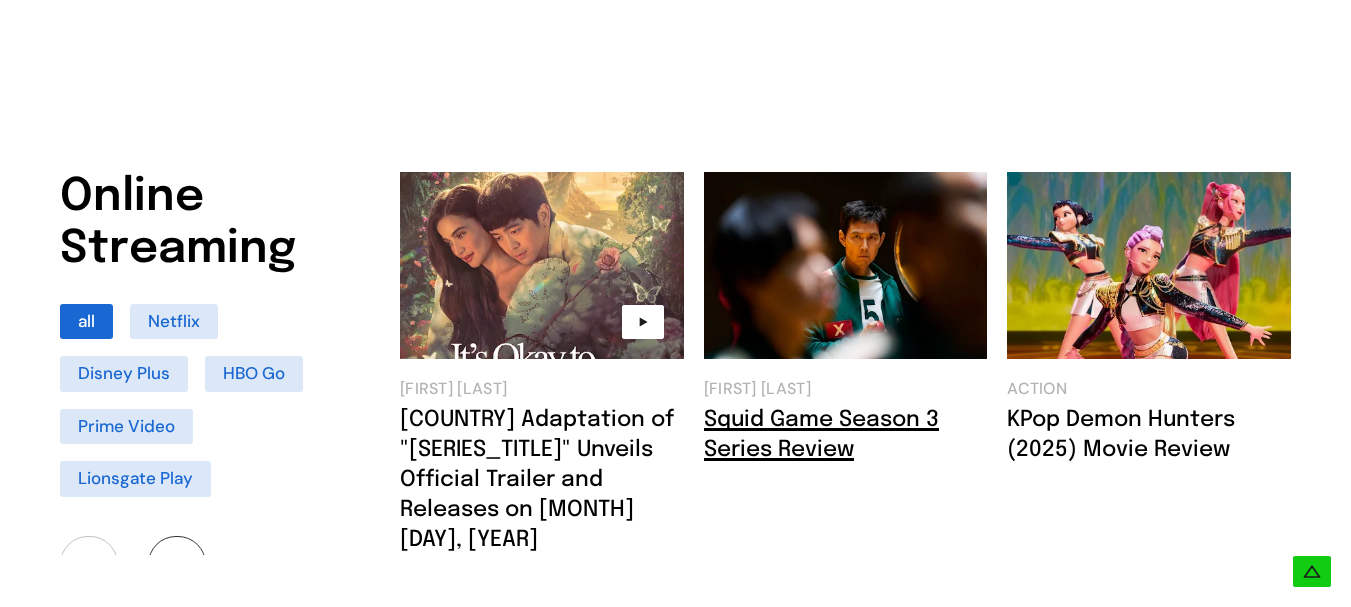 click on "Squid Game Season 3 Series Review" at bounding box center [821, 435] 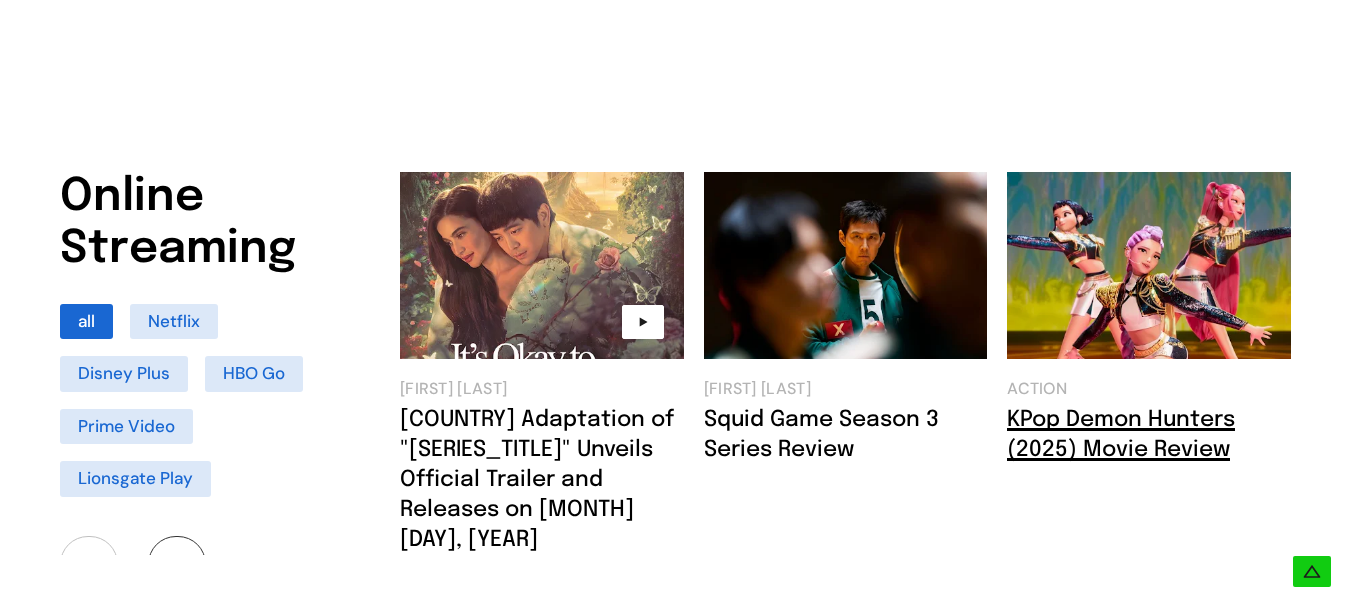 click on "KPop Demon Hunters (2025) Movie Review" at bounding box center [1121, 435] 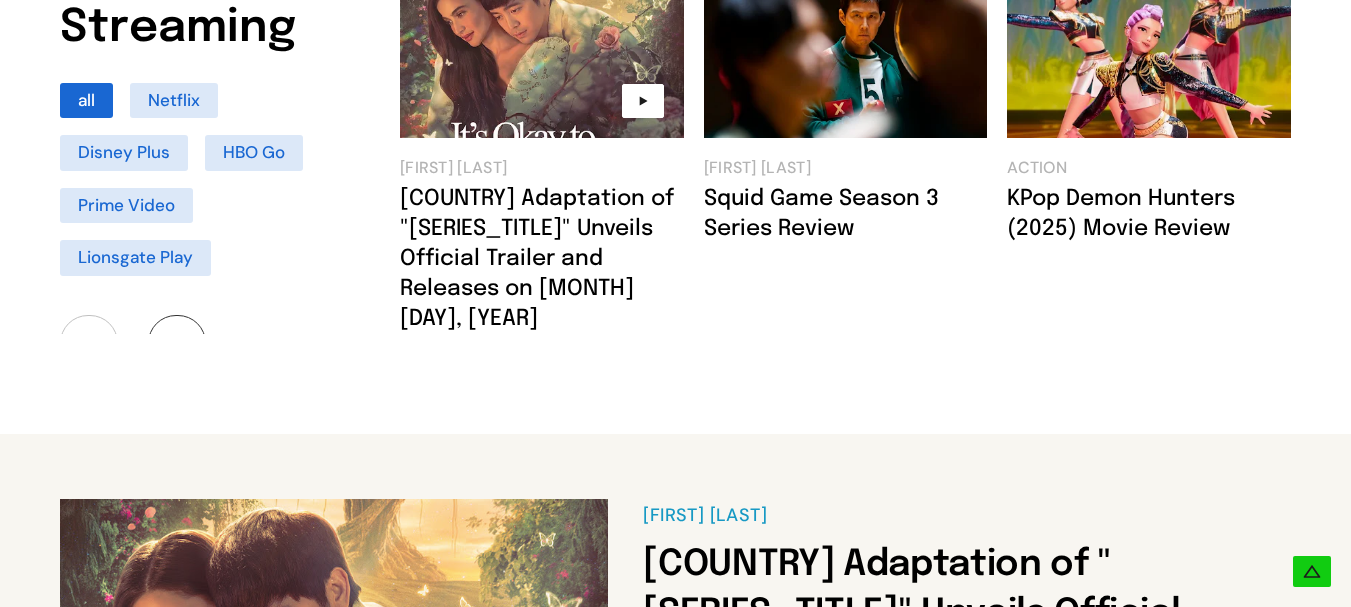 scroll, scrollTop: 1800, scrollLeft: 0, axis: vertical 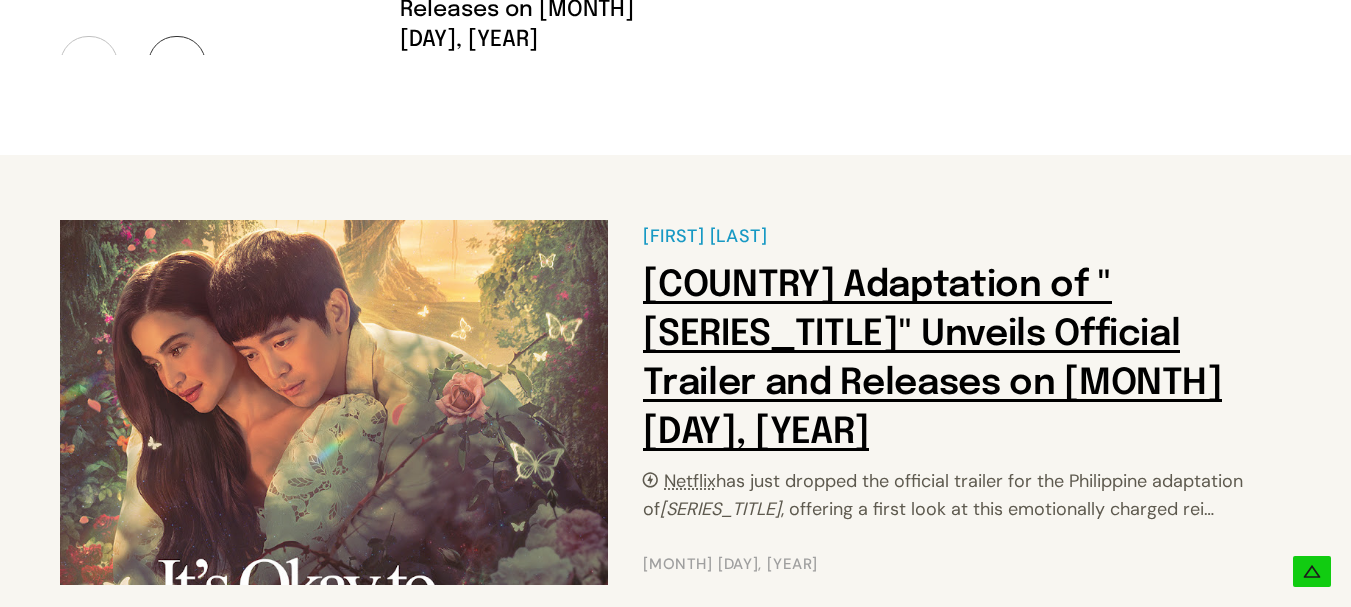 click on "Philippine Adaptation of "It’s Okay To Not Be Okay" Unveils Official Trailer and Releases on [DATE] [YEAR]" at bounding box center [967, 360] 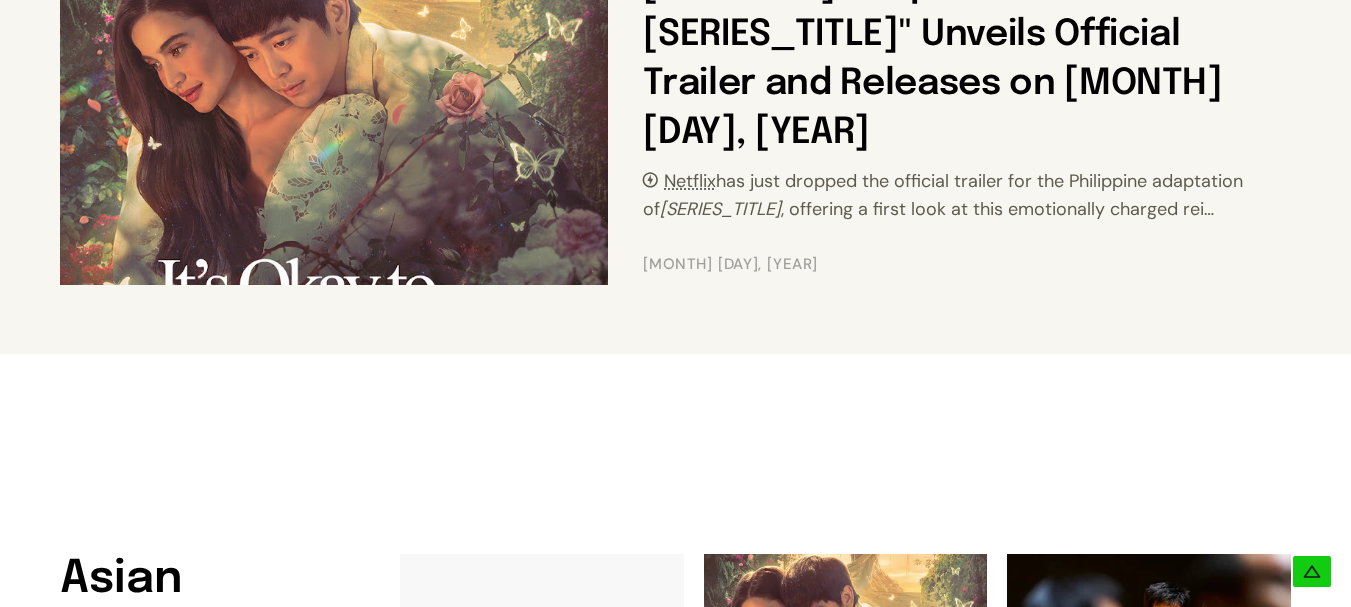 scroll, scrollTop: 2600, scrollLeft: 0, axis: vertical 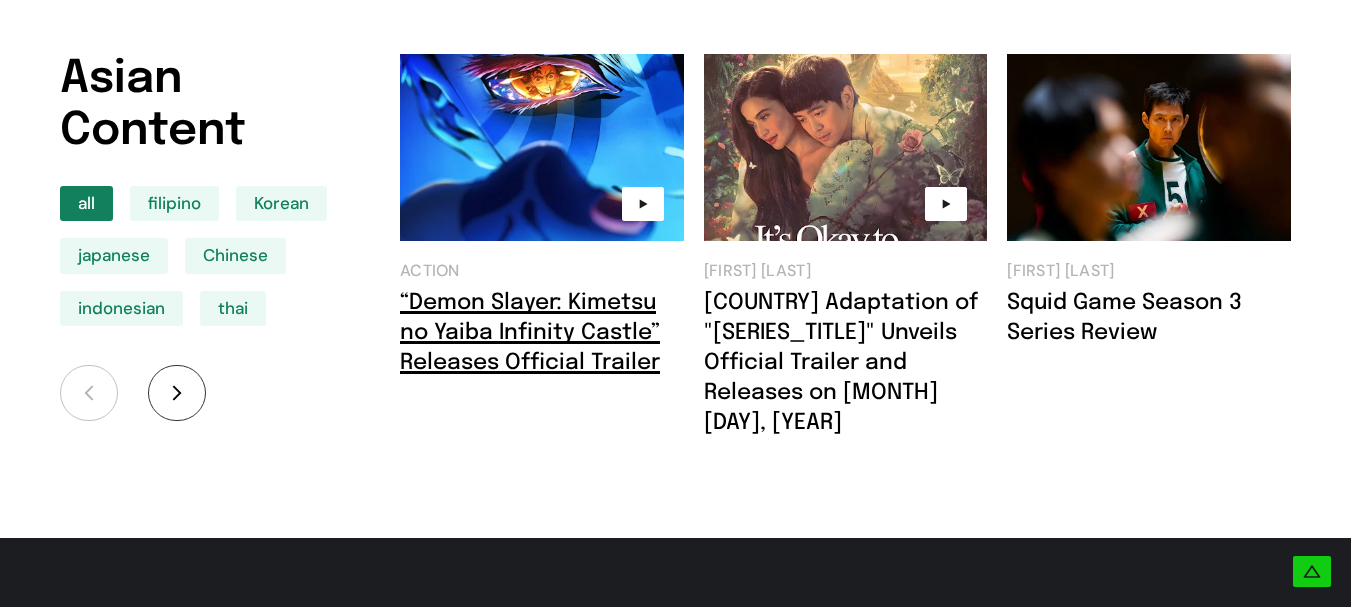 click on "“Demon Slayer: Kimetsu no Yaiba Infinity Castle” Releases Official Trailer" at bounding box center (530, 333) 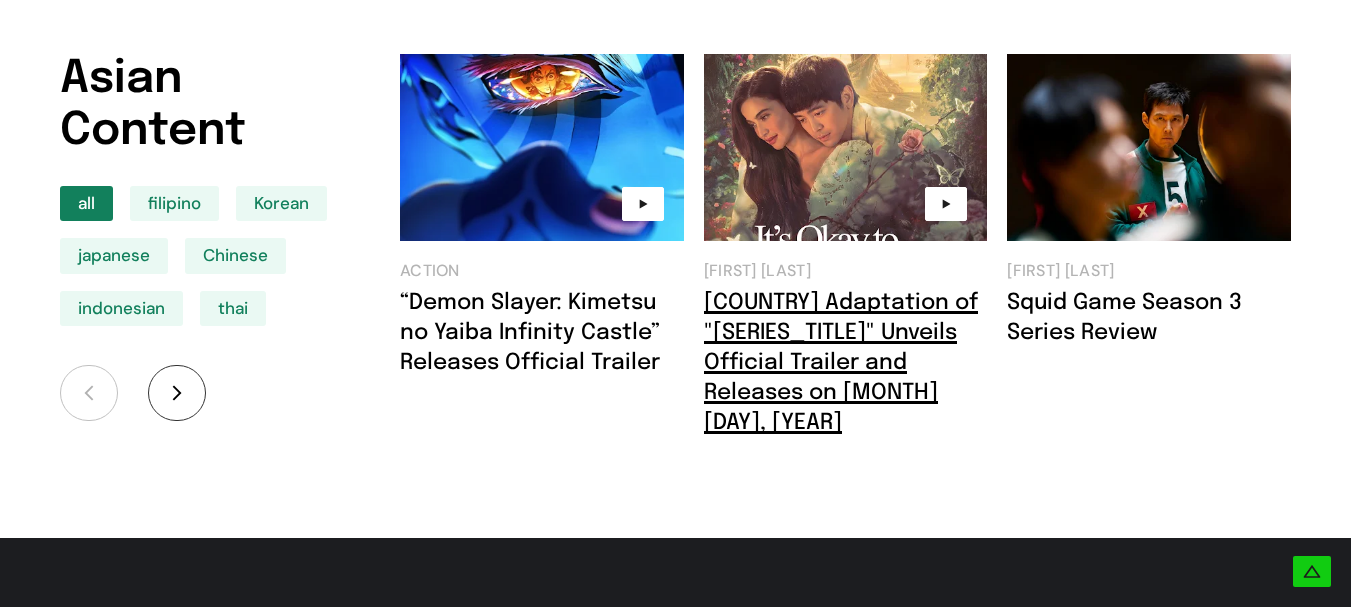 click on "Philippine Adaptation of "It’s Okay To Not Be Okay" Unveils Official Trailer and Releases on [DATE] [YEAR]" at bounding box center [542, 333] 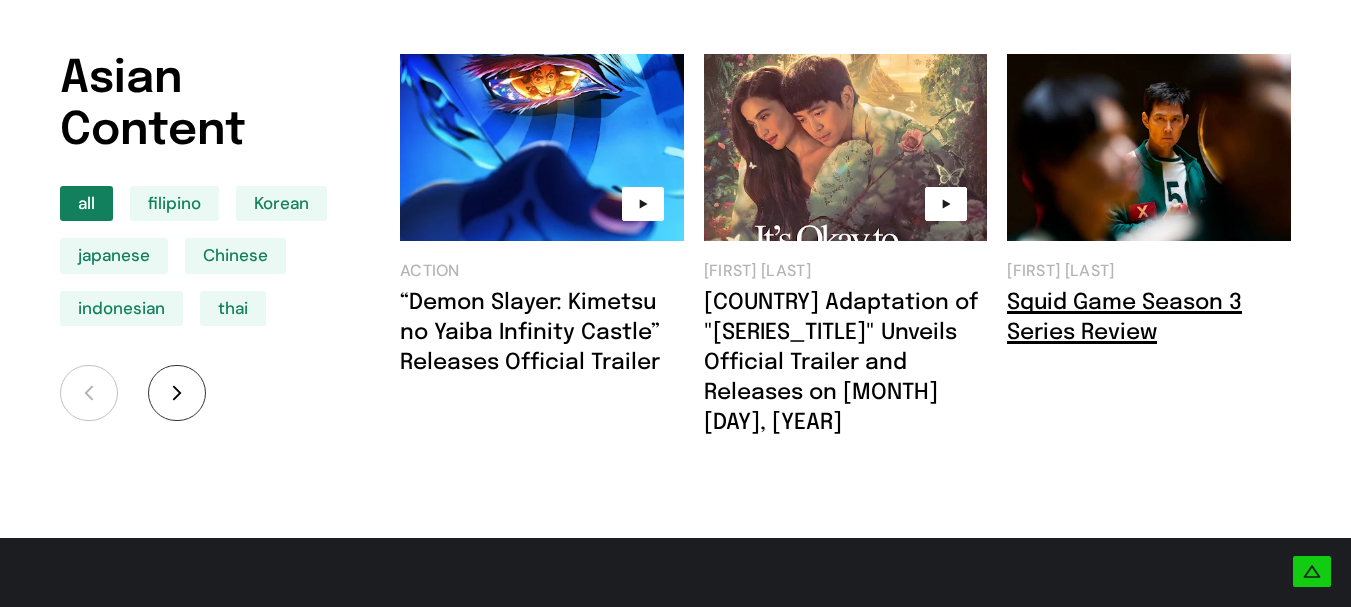 click on "Squid Game Season 3 Series Review" at bounding box center (1124, 318) 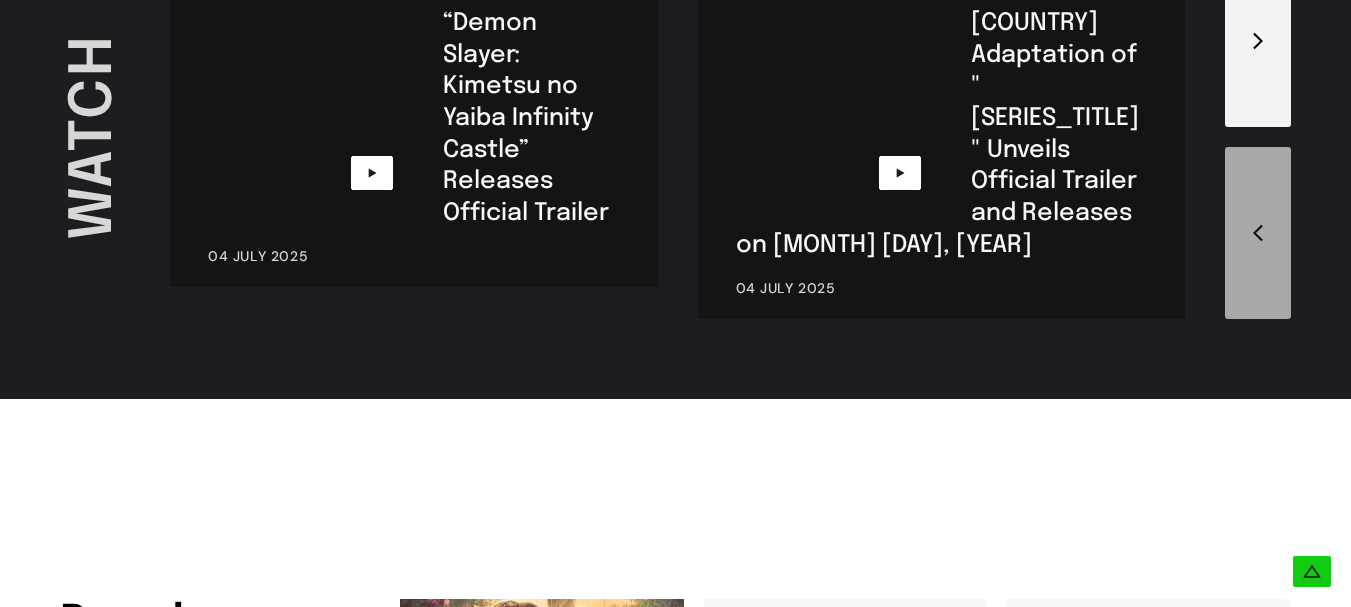 scroll, scrollTop: 3700, scrollLeft: 0, axis: vertical 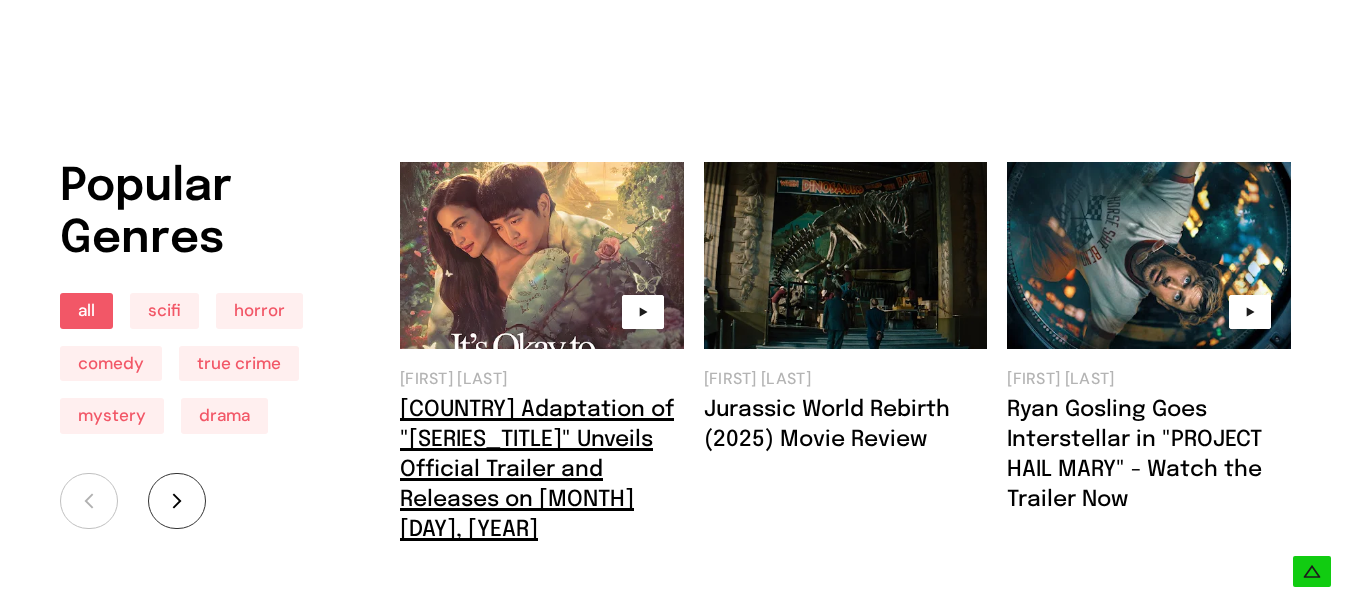 click on "Philippine Adaptation of "It’s Okay To Not Be Okay" Unveils Official Trailer and Releases on [DATE] [YEAR]" at bounding box center [537, 470] 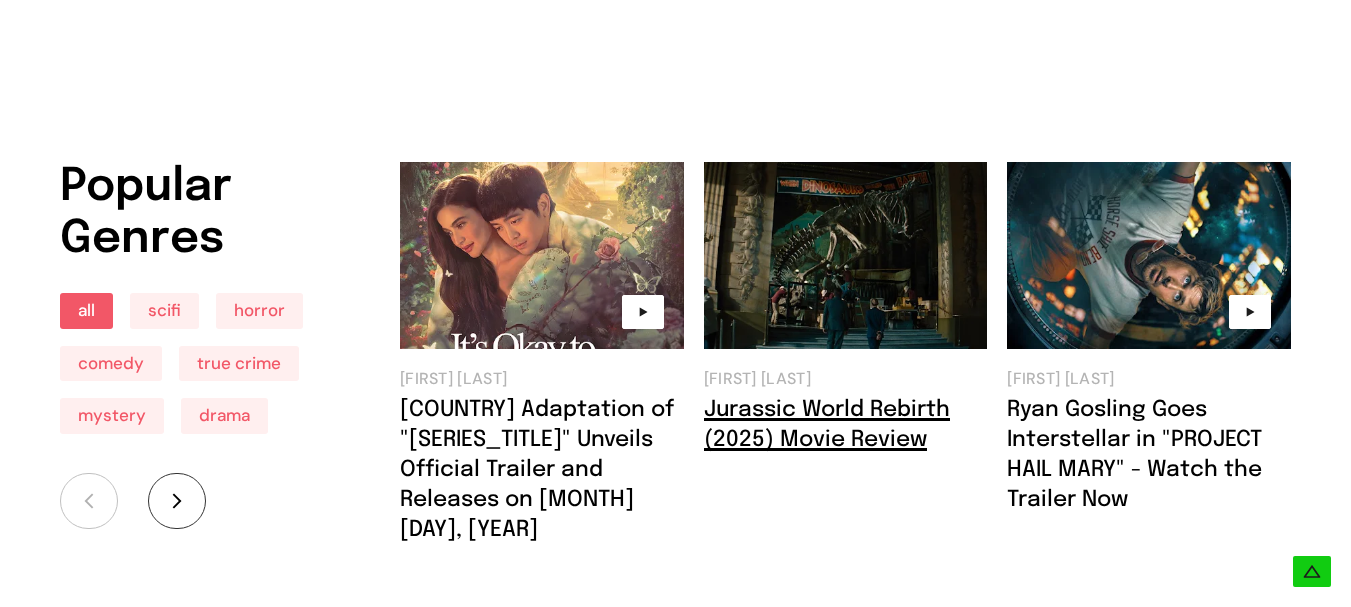click on "Jurassic World Rebirth (2025) Movie Review" at bounding box center (827, 425) 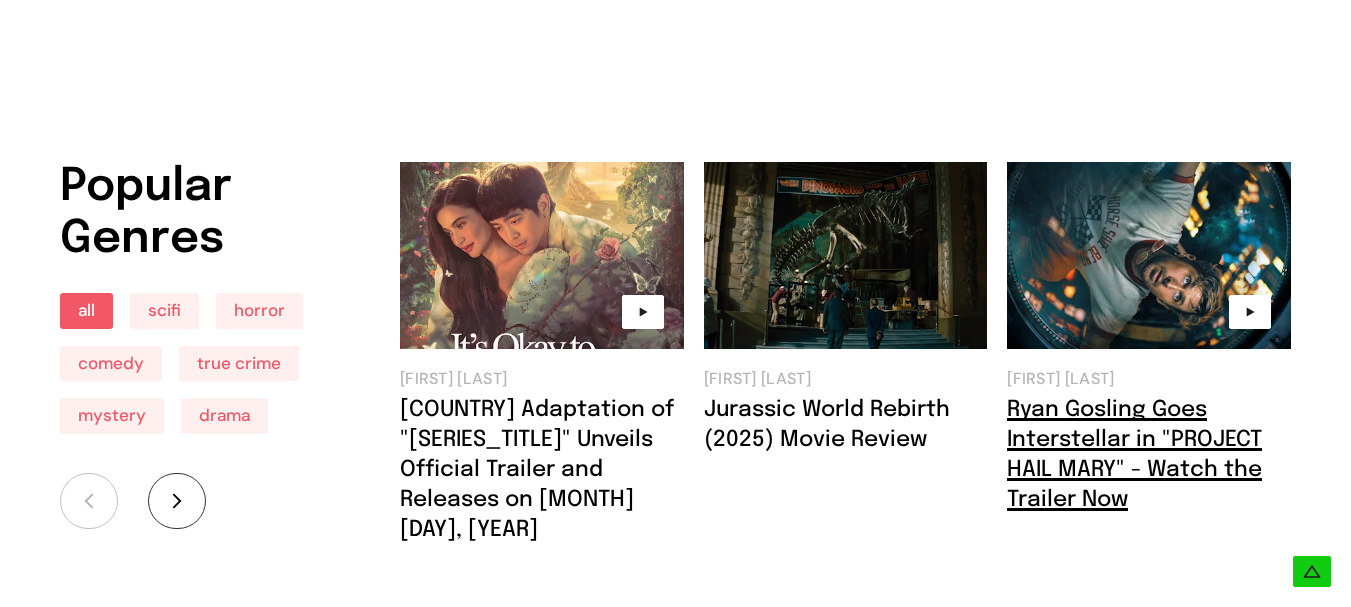 click on "[FIRST] [LAST] Goes Interstellar in "PROJECT HAIL MARY" - Watch the Trailer Now" at bounding box center [542, 470] 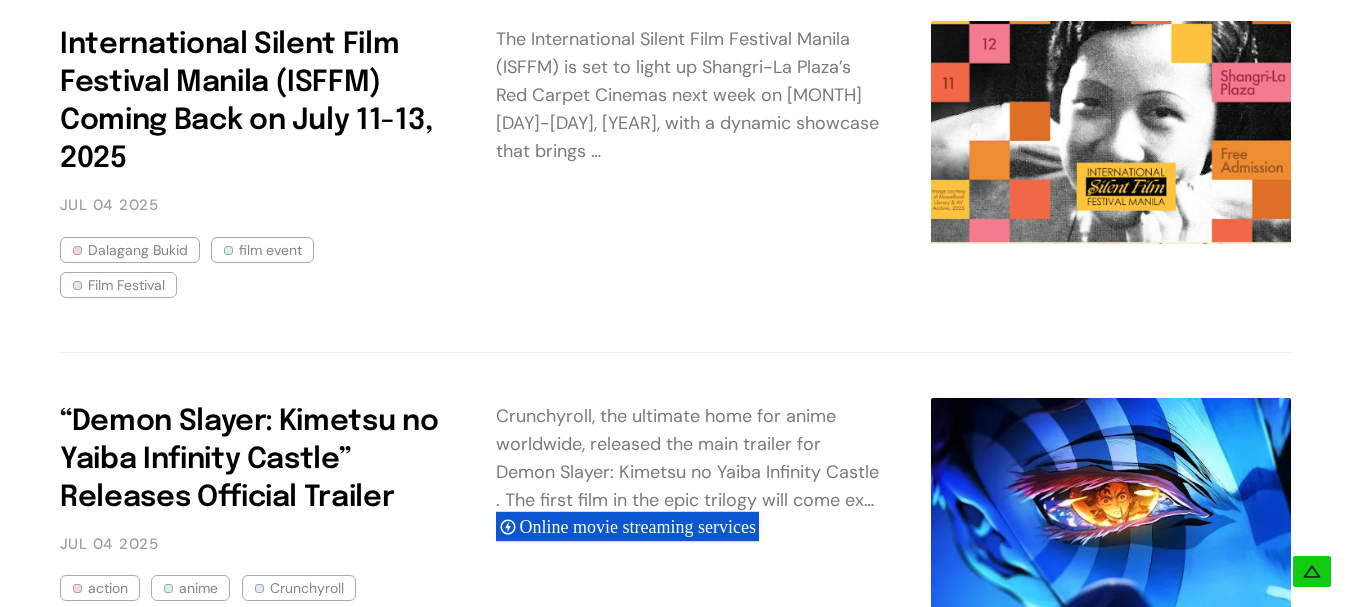 scroll, scrollTop: 6000, scrollLeft: 0, axis: vertical 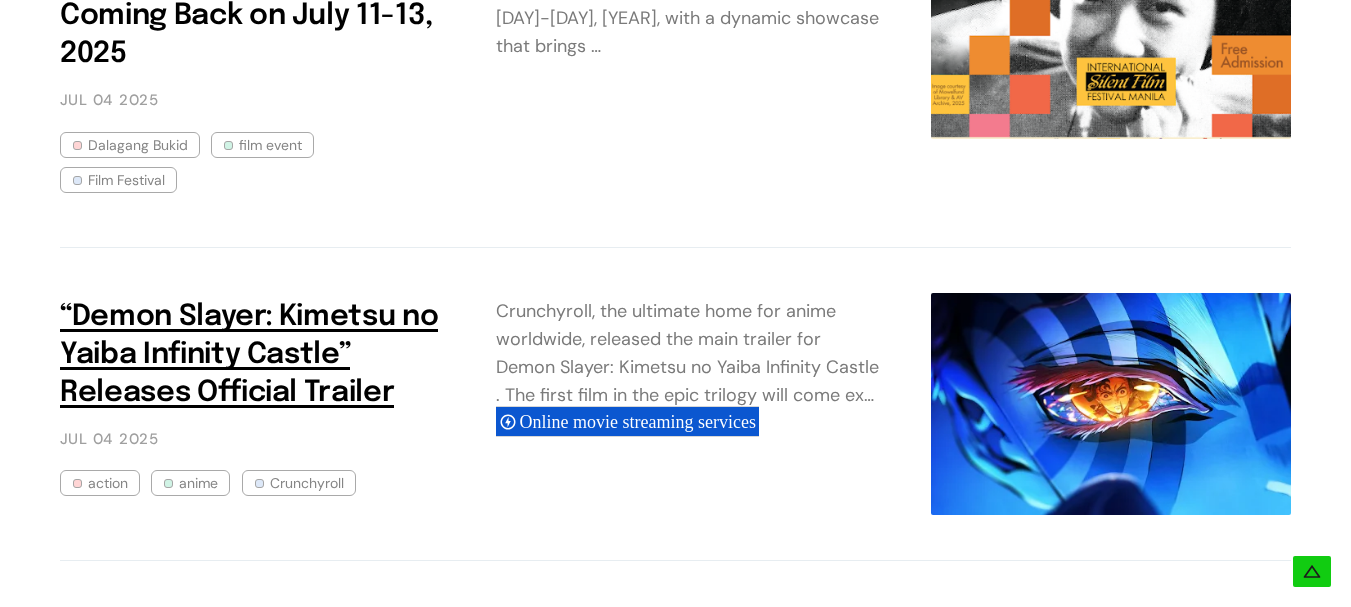click on "“Demon Slayer: Kimetsu no Yaiba Infinity Castle” Releases Official Trailer" at bounding box center (249, 355) 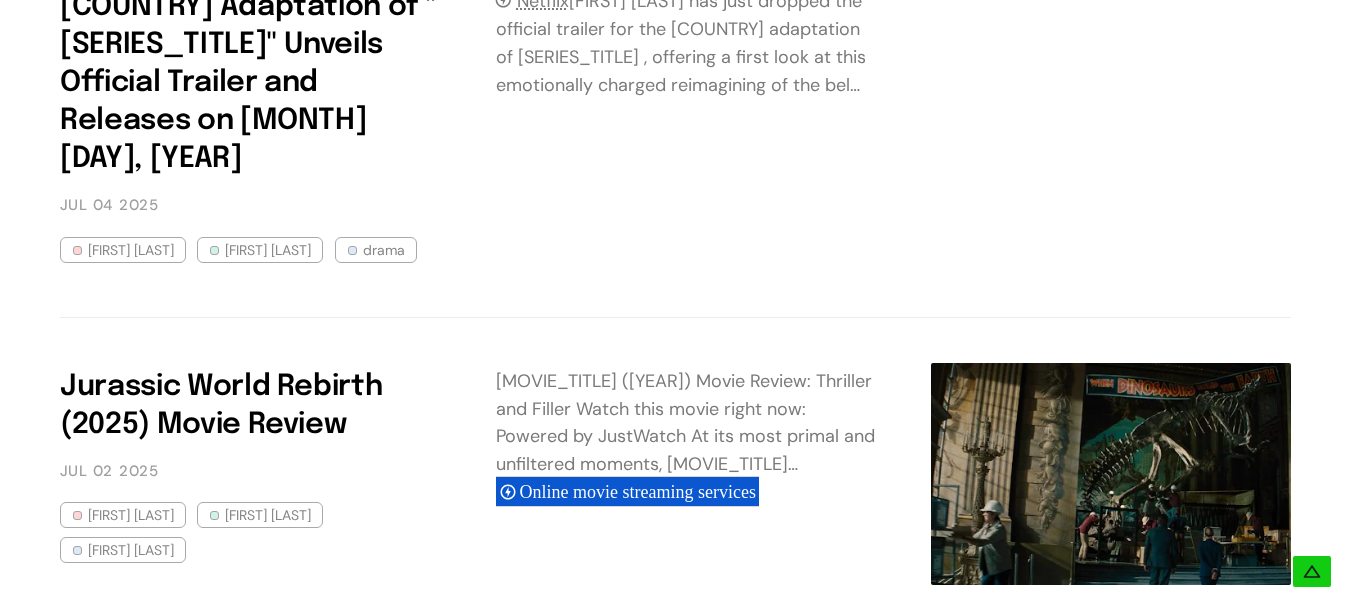scroll, scrollTop: 7100, scrollLeft: 0, axis: vertical 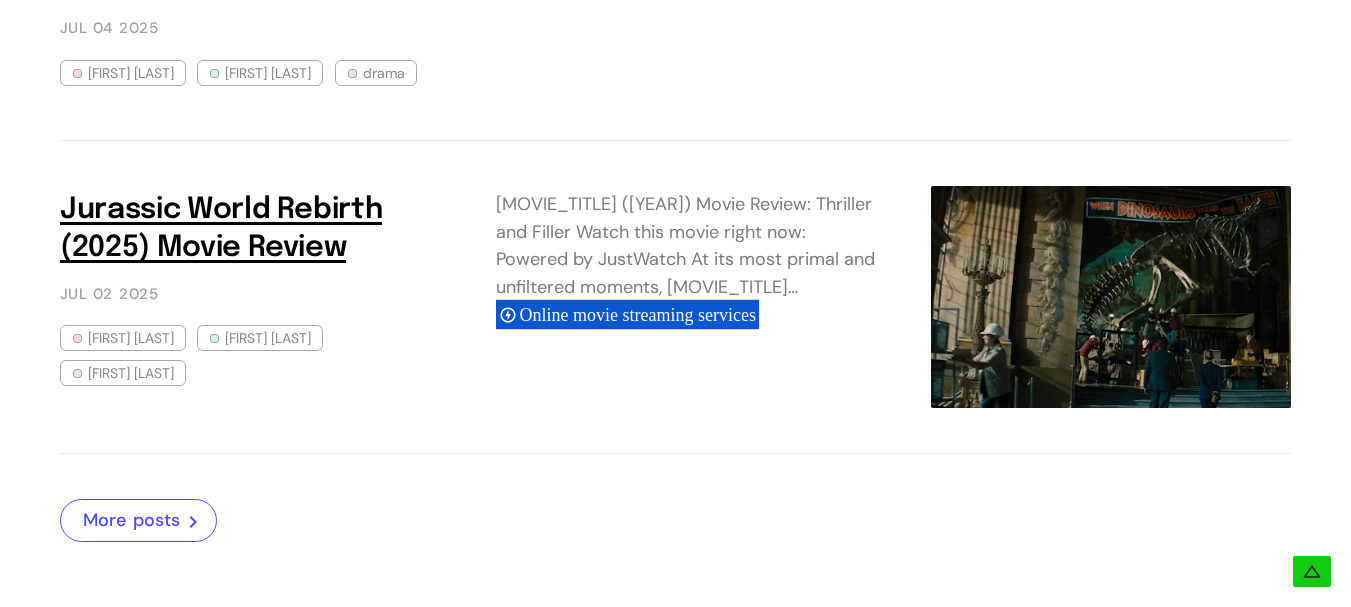 click on "Jurassic World Rebirth (2025) Movie Review" at bounding box center (221, 229) 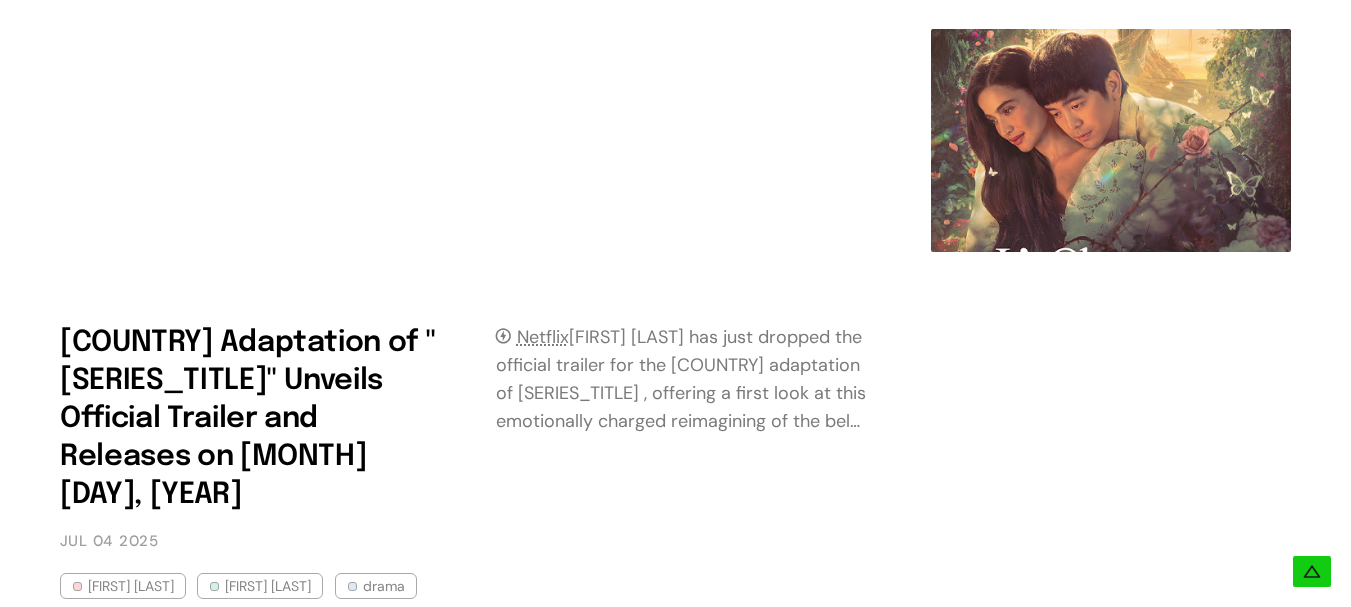 scroll, scrollTop: 6300, scrollLeft: 0, axis: vertical 